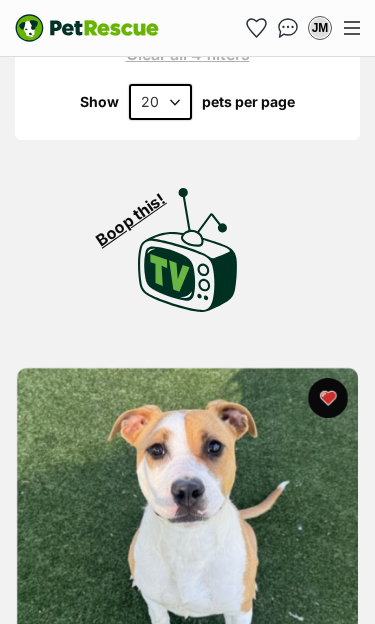 scroll, scrollTop: 0, scrollLeft: 0, axis: both 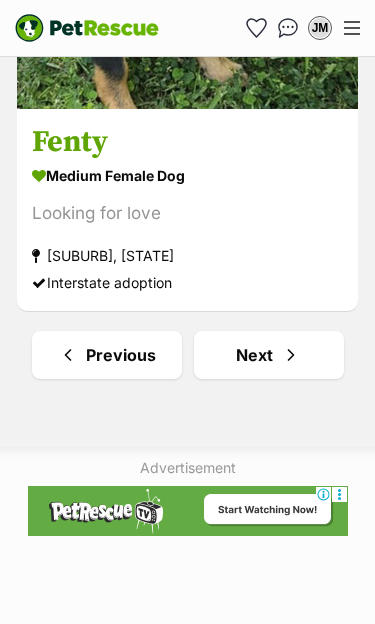 click at bounding box center [291, 355] 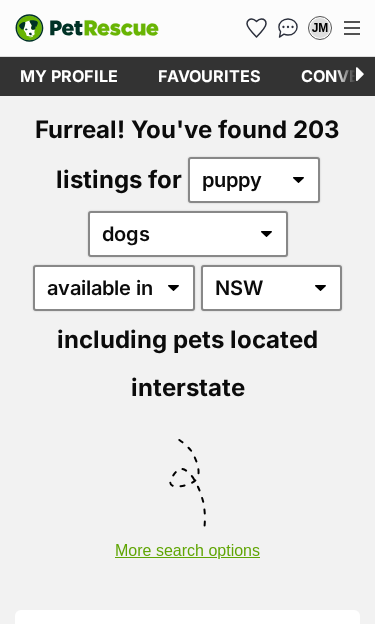scroll, scrollTop: 0, scrollLeft: 0, axis: both 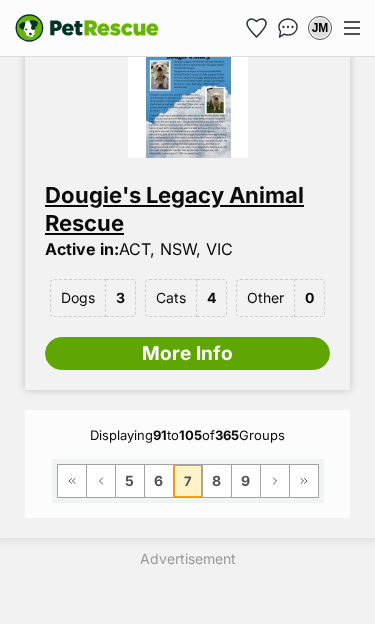 click on "8" at bounding box center (217, 481) 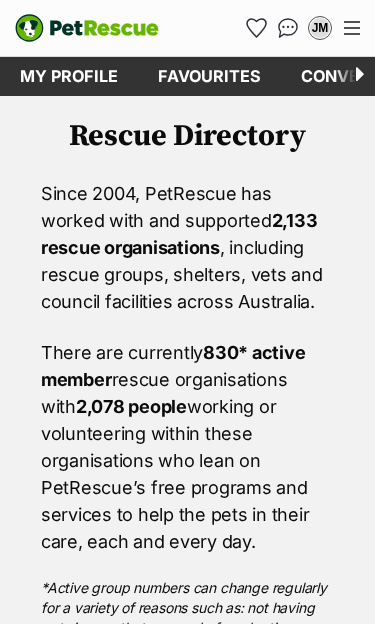 scroll, scrollTop: 0, scrollLeft: 0, axis: both 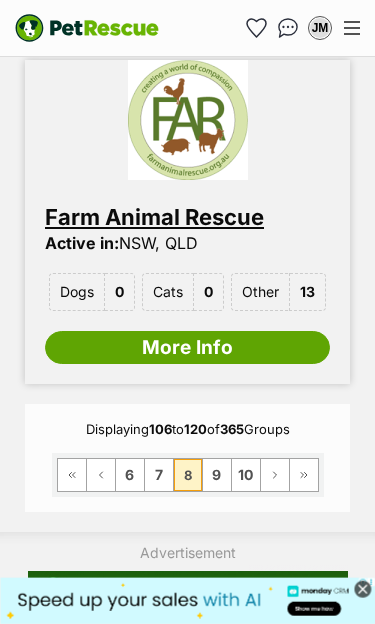 click on "9" at bounding box center [217, 475] 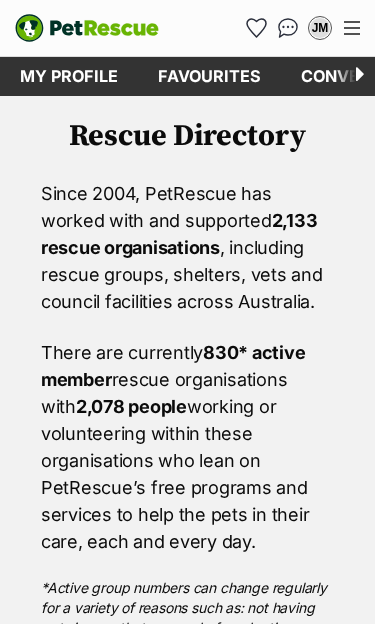 scroll, scrollTop: 0, scrollLeft: 0, axis: both 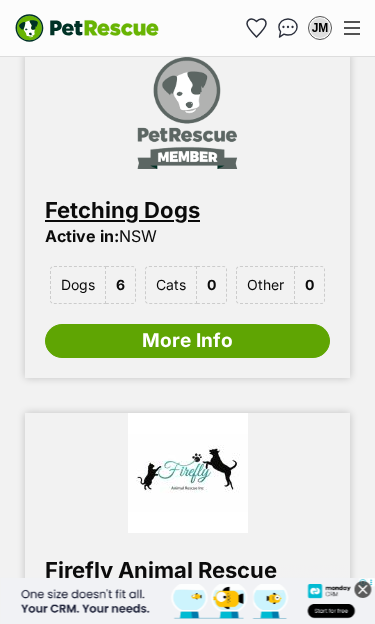 click on "More Info" at bounding box center [187, 341] 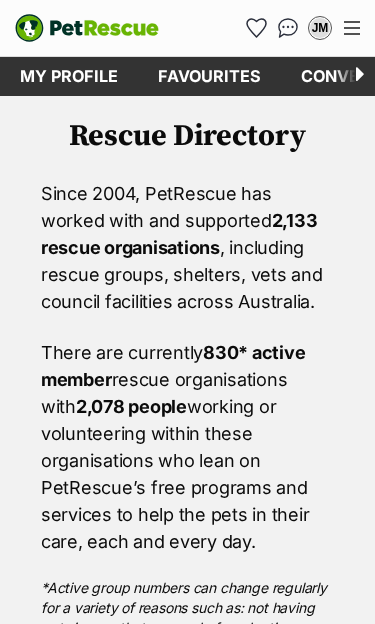 scroll, scrollTop: 2182, scrollLeft: 0, axis: vertical 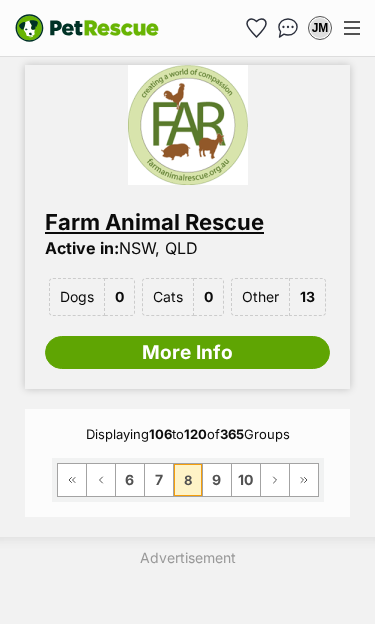 click on "9" at bounding box center (217, 480) 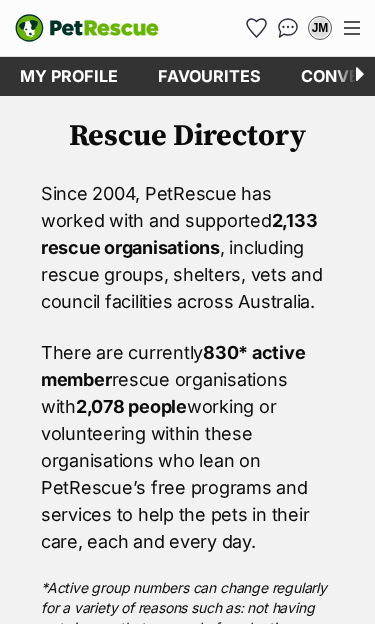 scroll, scrollTop: 0, scrollLeft: 0, axis: both 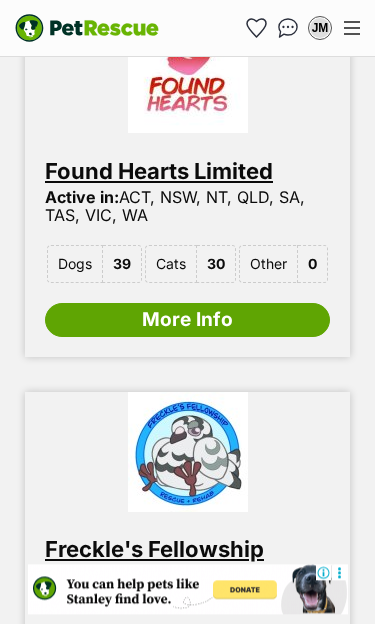 click on "More Info" at bounding box center (187, 320) 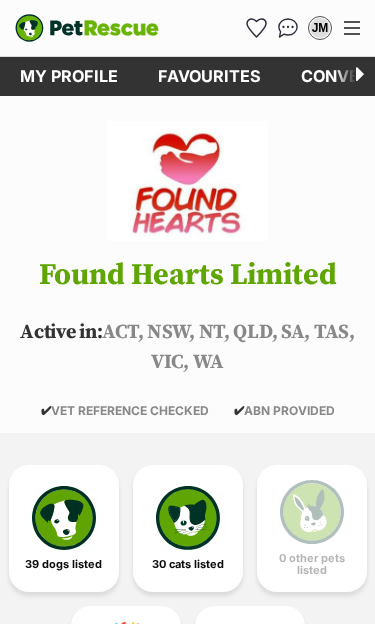 scroll, scrollTop: 0, scrollLeft: 0, axis: both 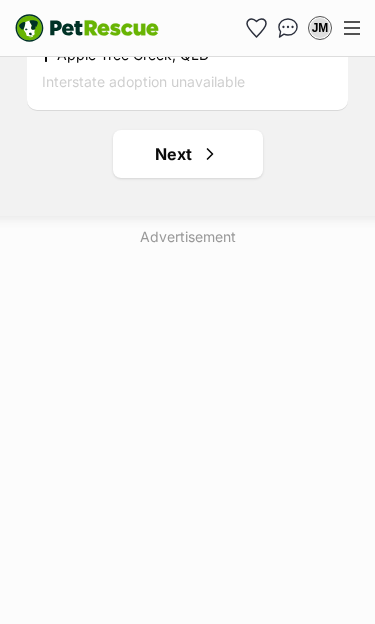 click at bounding box center [210, 154] 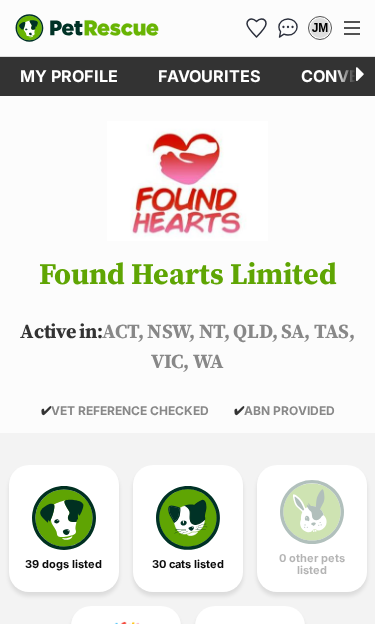 scroll, scrollTop: 0, scrollLeft: 0, axis: both 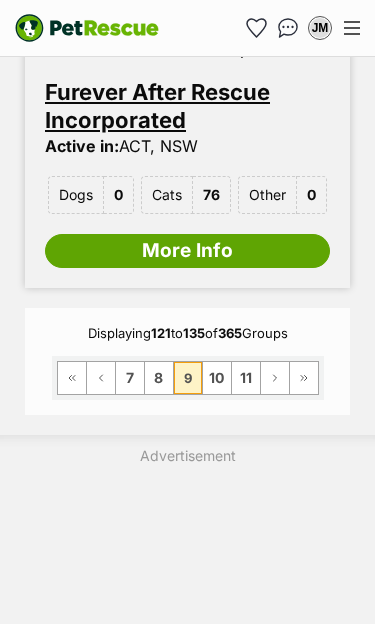 click on "10" at bounding box center (217, 378) 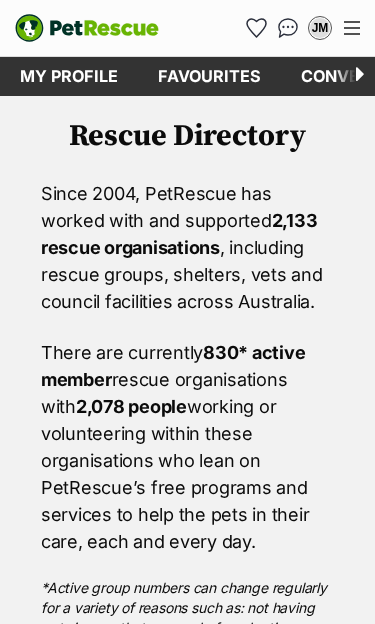 scroll, scrollTop: 0, scrollLeft: 0, axis: both 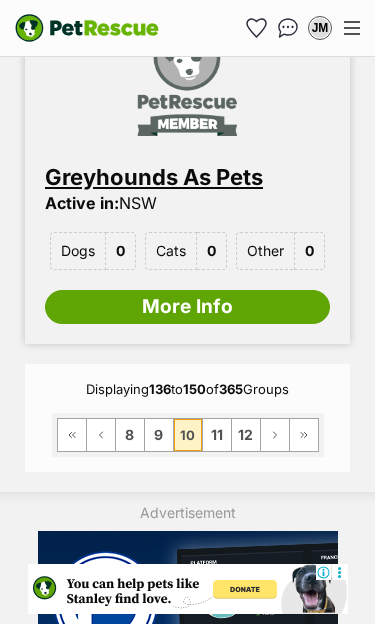 click on "11" at bounding box center (217, 435) 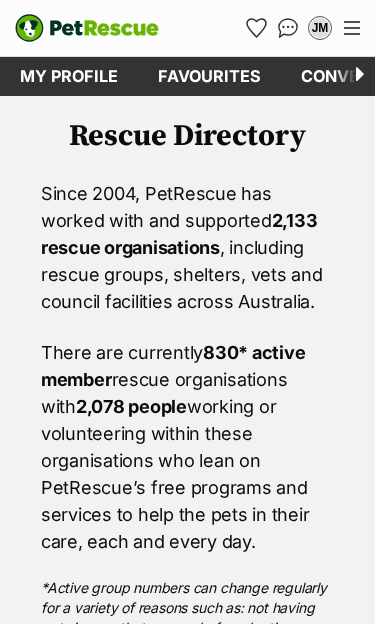 scroll, scrollTop: 0, scrollLeft: 0, axis: both 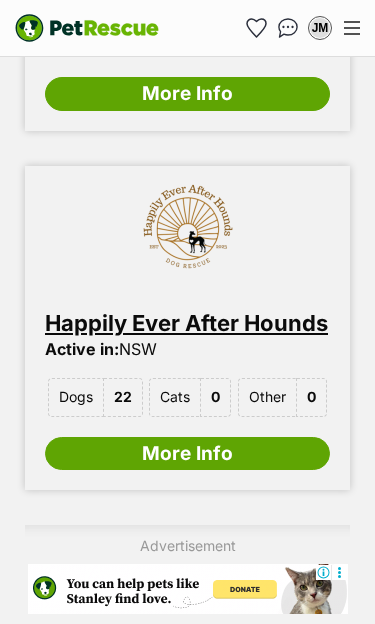 click on "More Info" at bounding box center [187, 454] 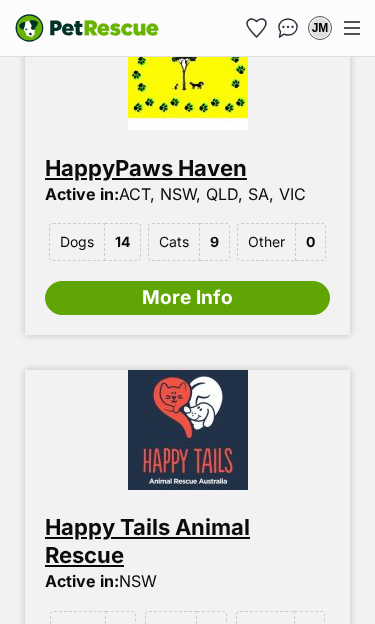 scroll, scrollTop: 4334, scrollLeft: 0, axis: vertical 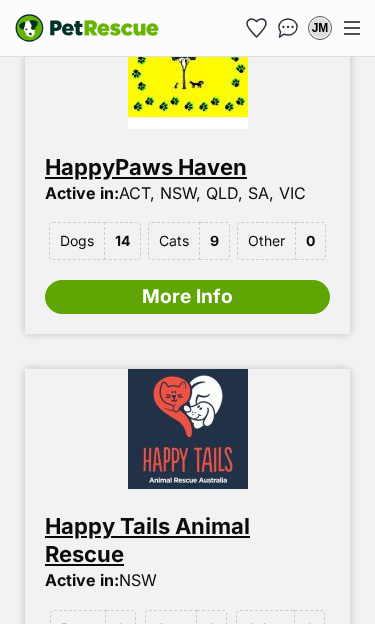 click on "More Info" at bounding box center (187, 297) 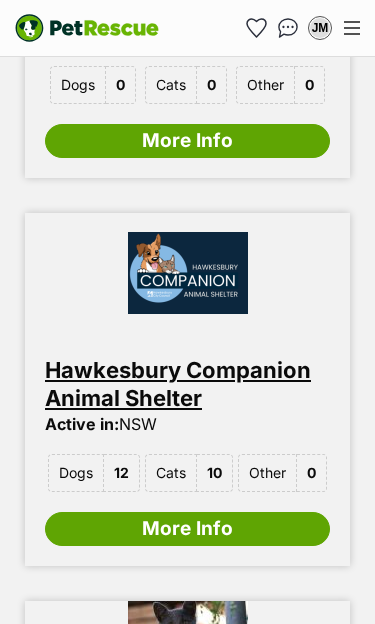 scroll, scrollTop: 4879, scrollLeft: 0, axis: vertical 